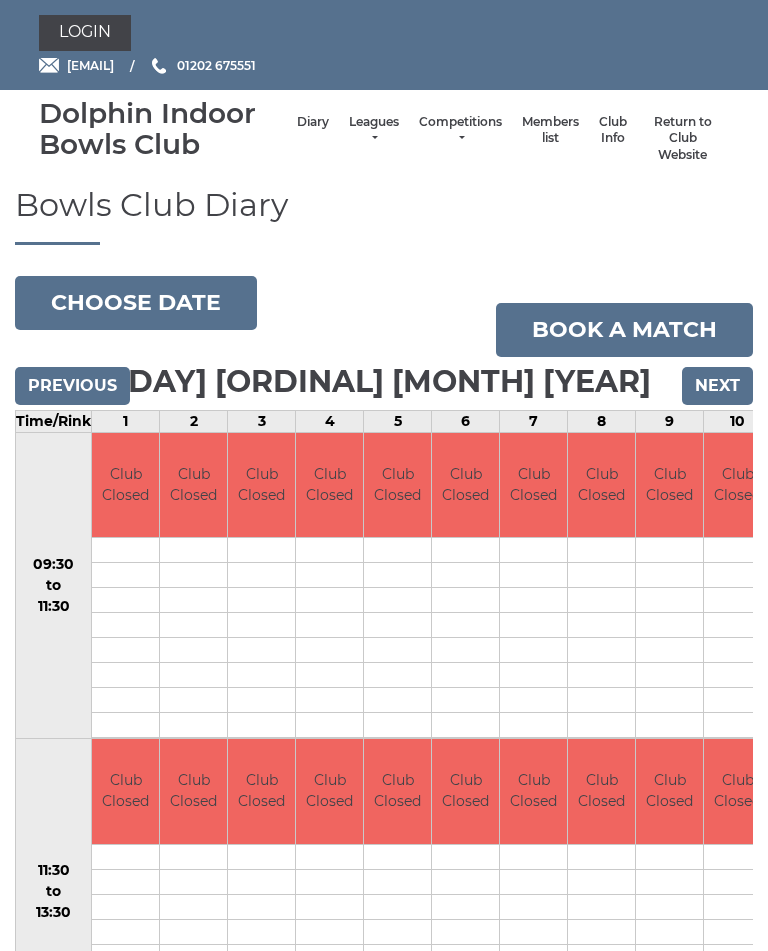 scroll, scrollTop: 0, scrollLeft: 0, axis: both 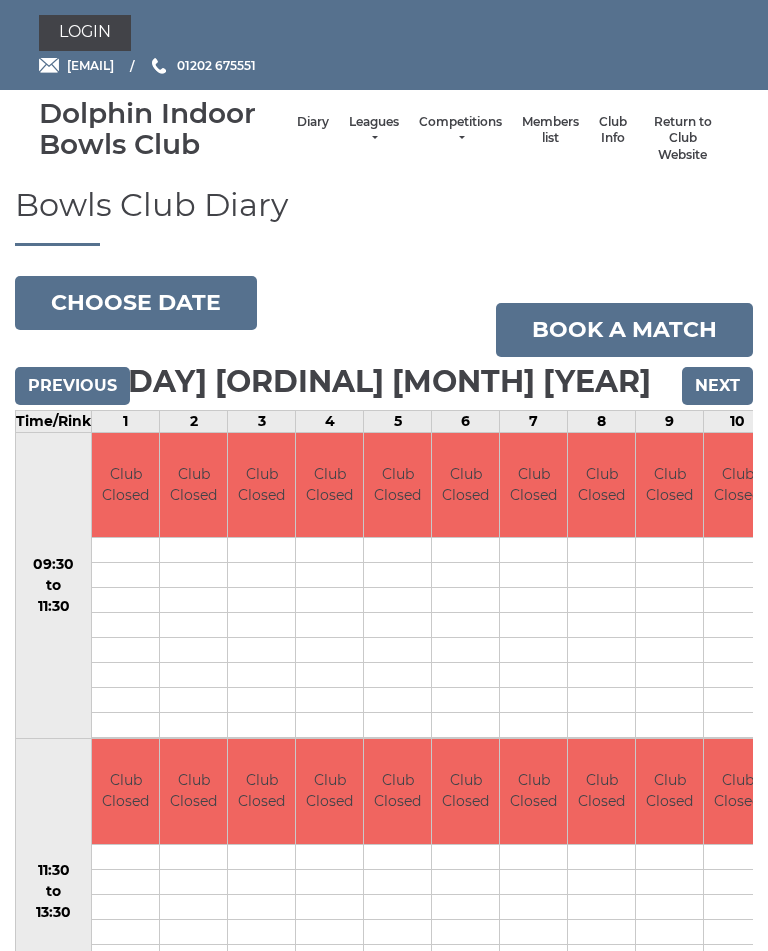 click on "Next" at bounding box center (717, 386) 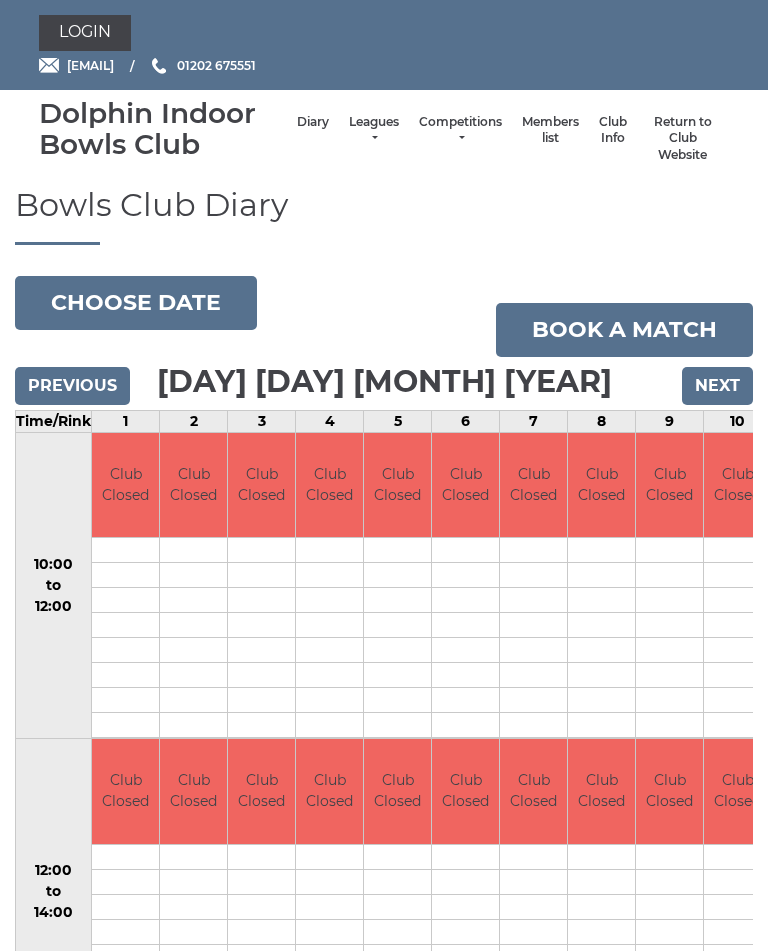 scroll, scrollTop: 0, scrollLeft: 0, axis: both 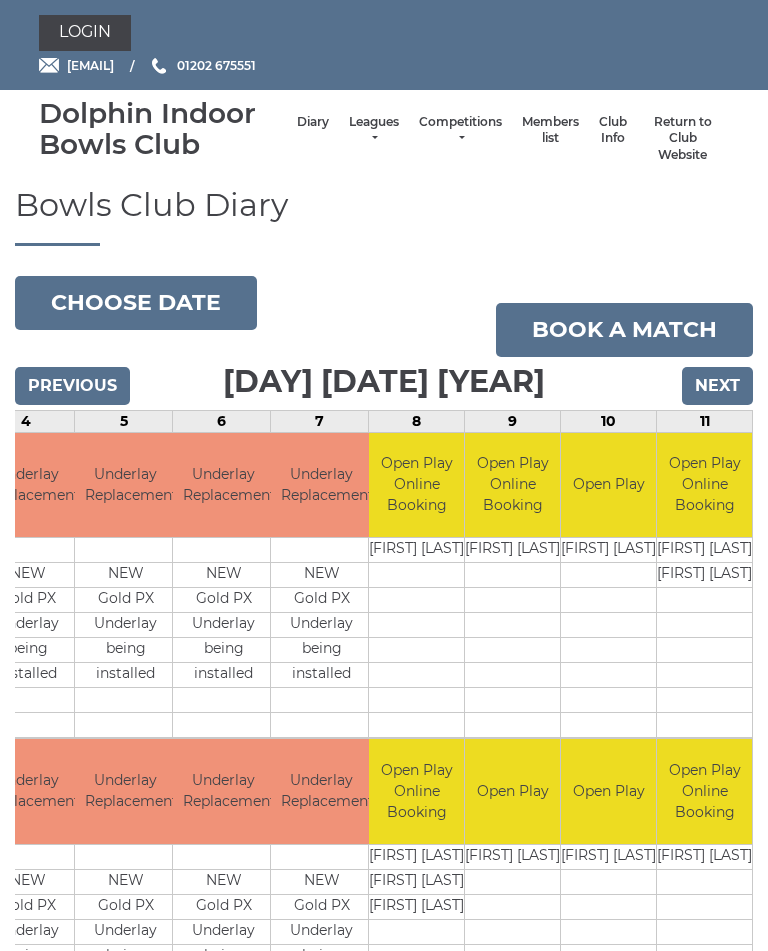 click on "Next" at bounding box center (717, 386) 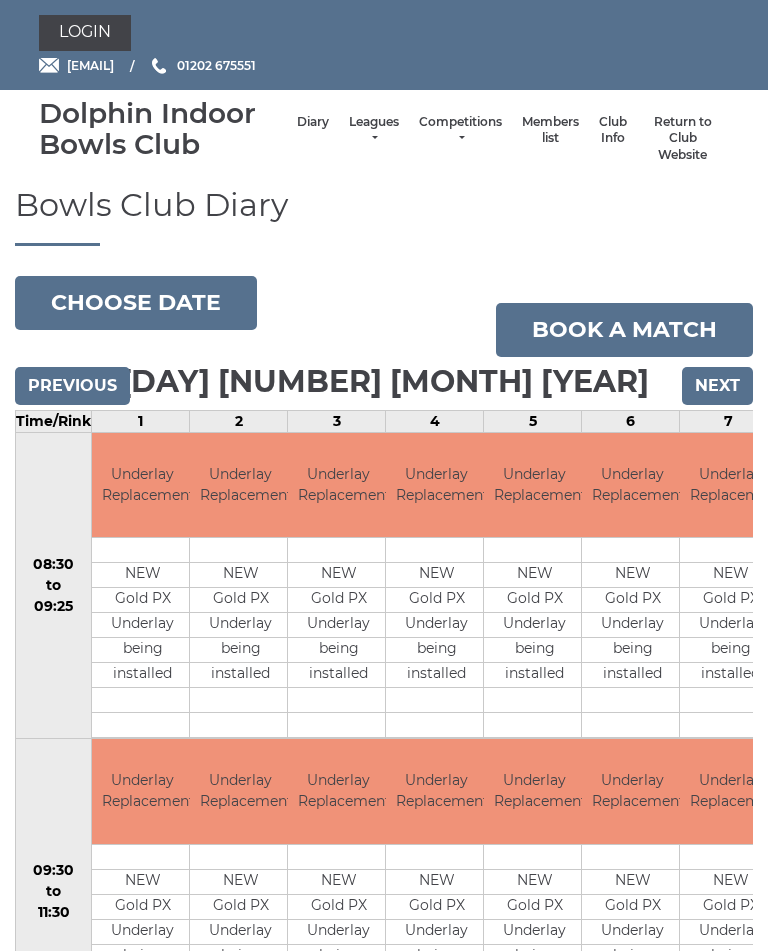 scroll, scrollTop: 0, scrollLeft: 0, axis: both 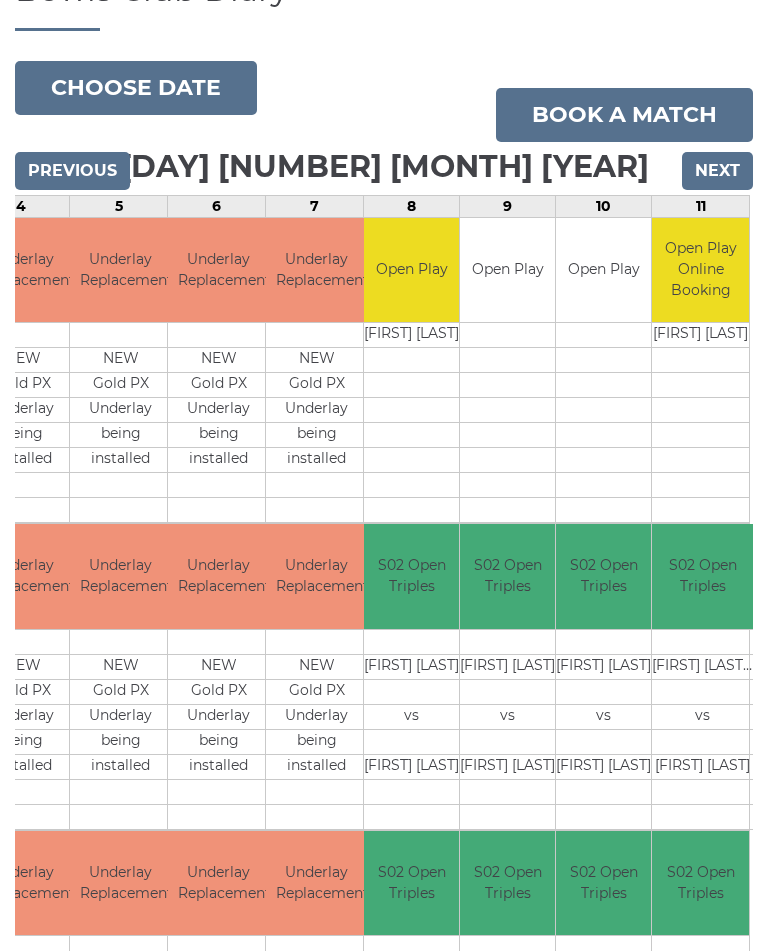 click on "Next" at bounding box center (717, 172) 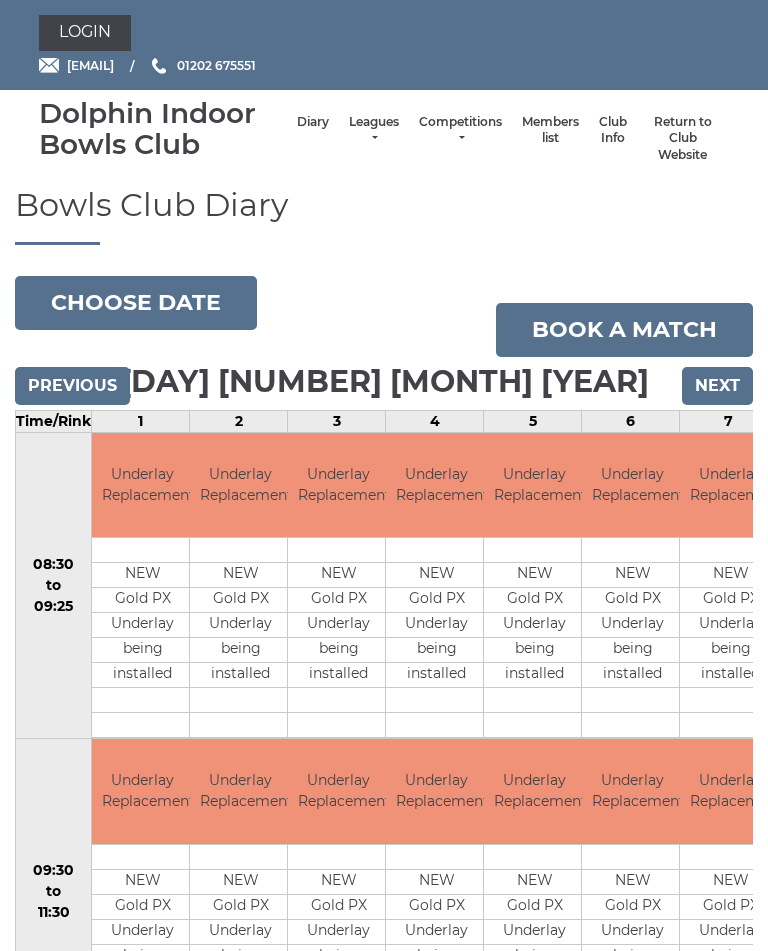 scroll, scrollTop: 0, scrollLeft: 0, axis: both 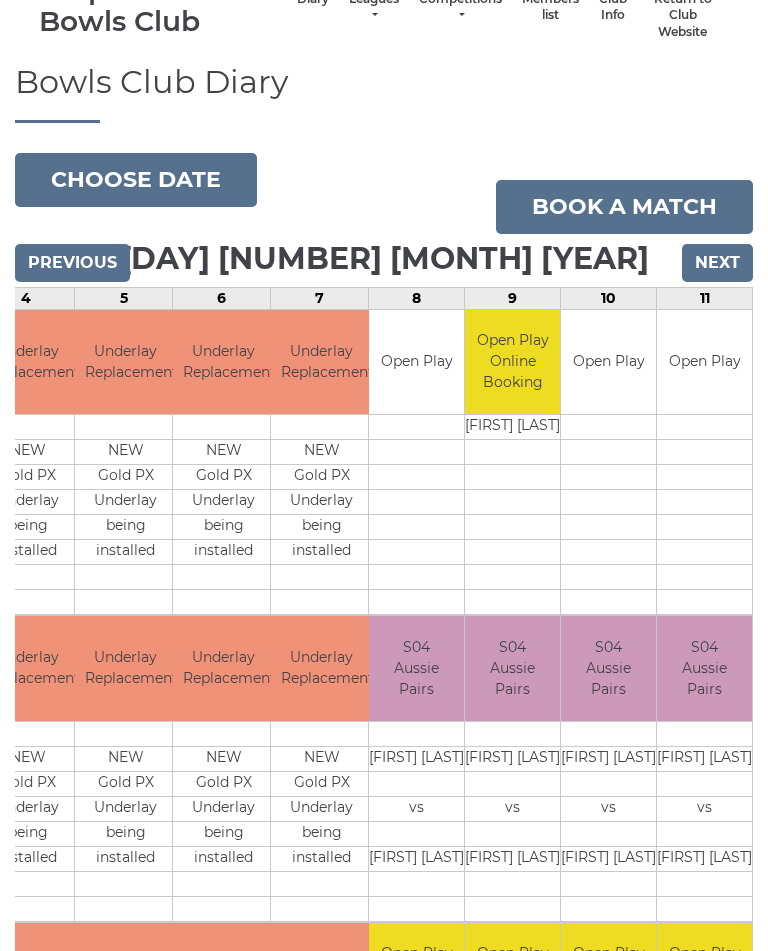 click on "Next" at bounding box center [717, 263] 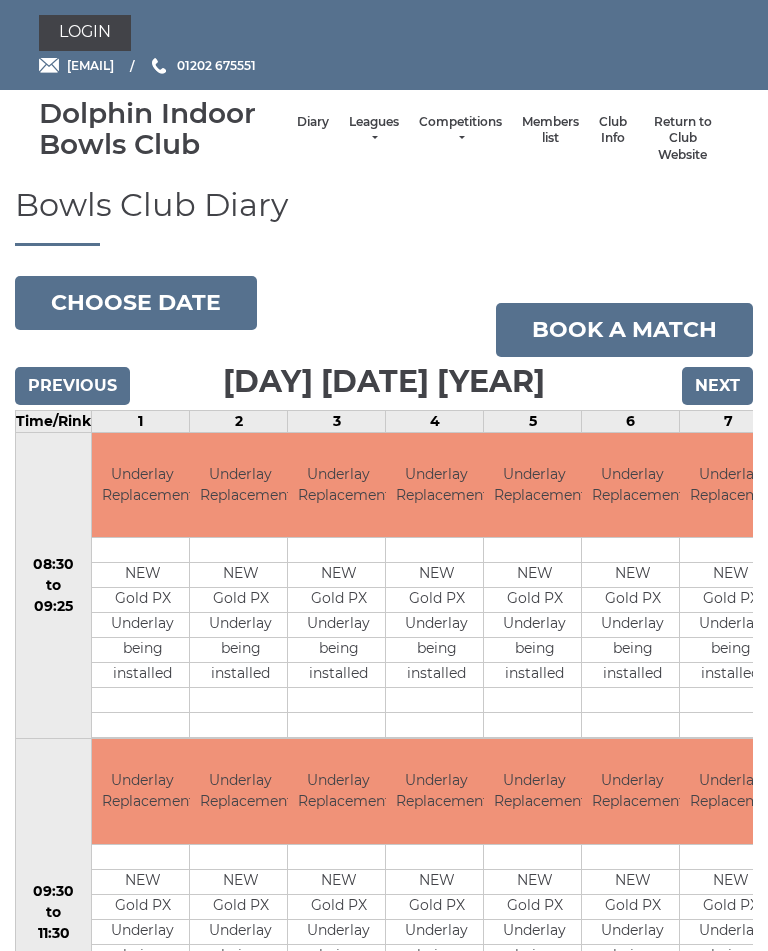 scroll, scrollTop: 0, scrollLeft: 0, axis: both 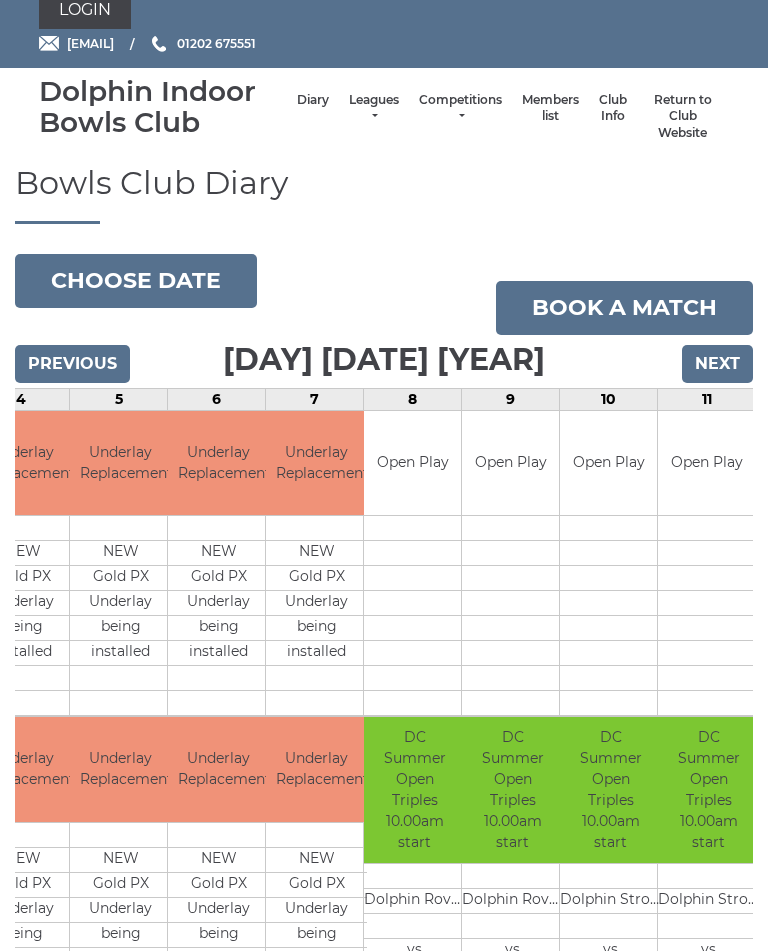 click on "Next" at bounding box center [717, 364] 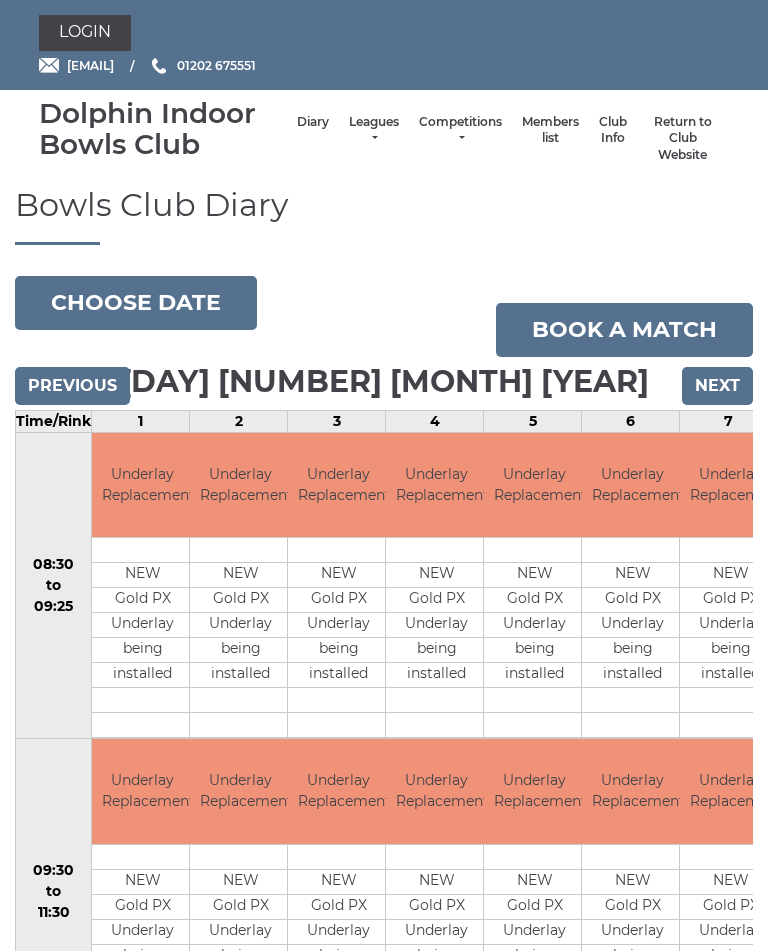 scroll, scrollTop: 0, scrollLeft: 0, axis: both 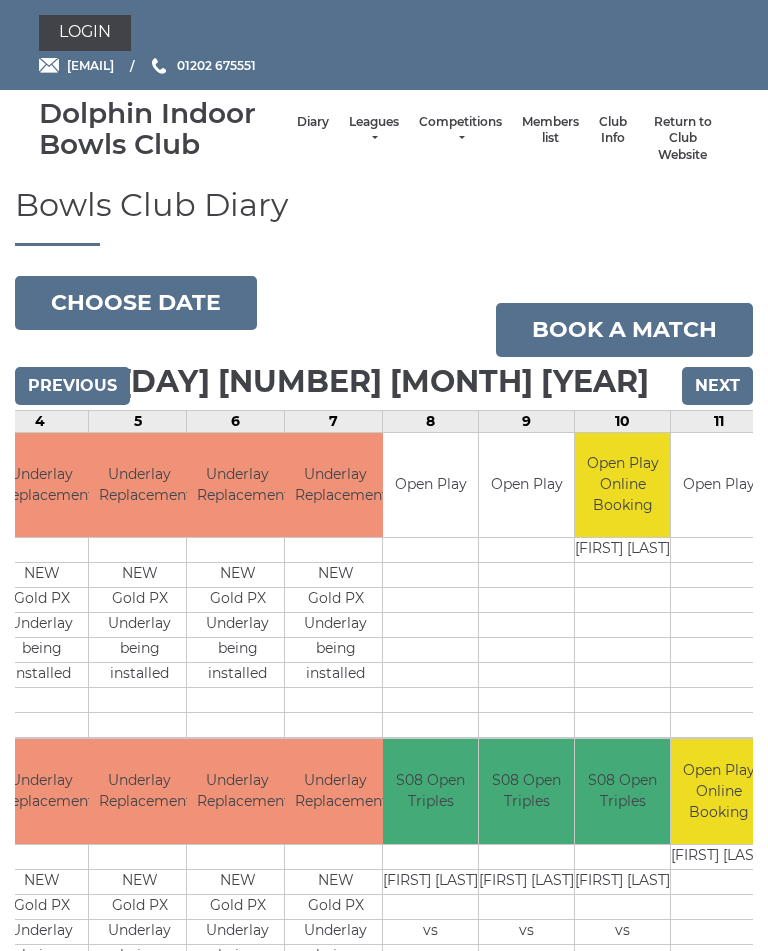 click on "Next" at bounding box center (717, 386) 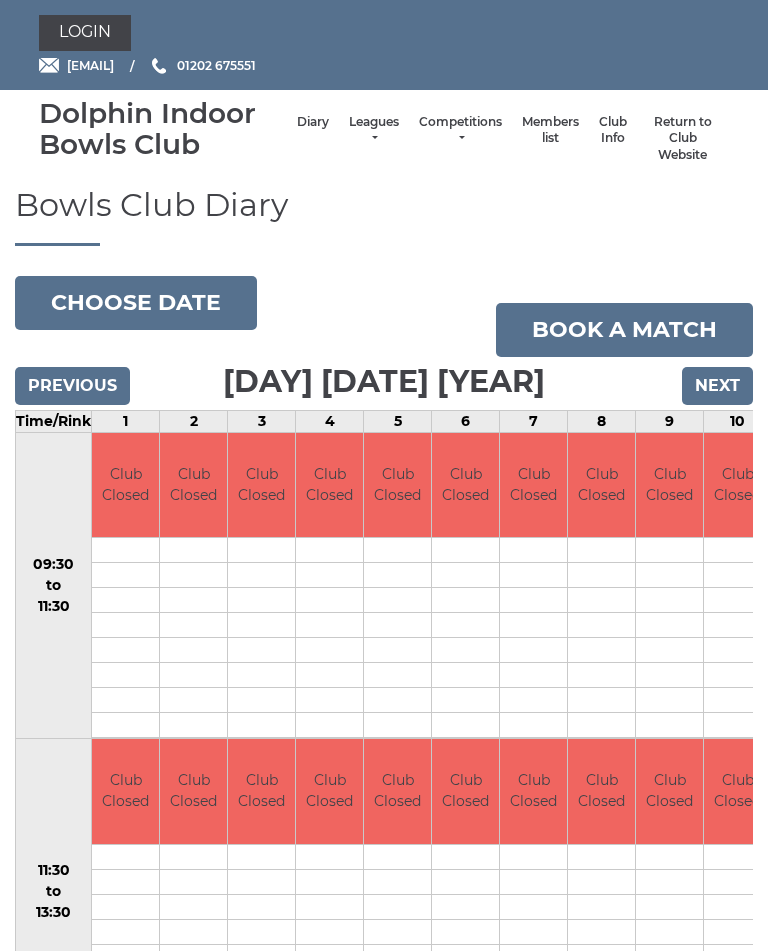 scroll, scrollTop: 0, scrollLeft: 0, axis: both 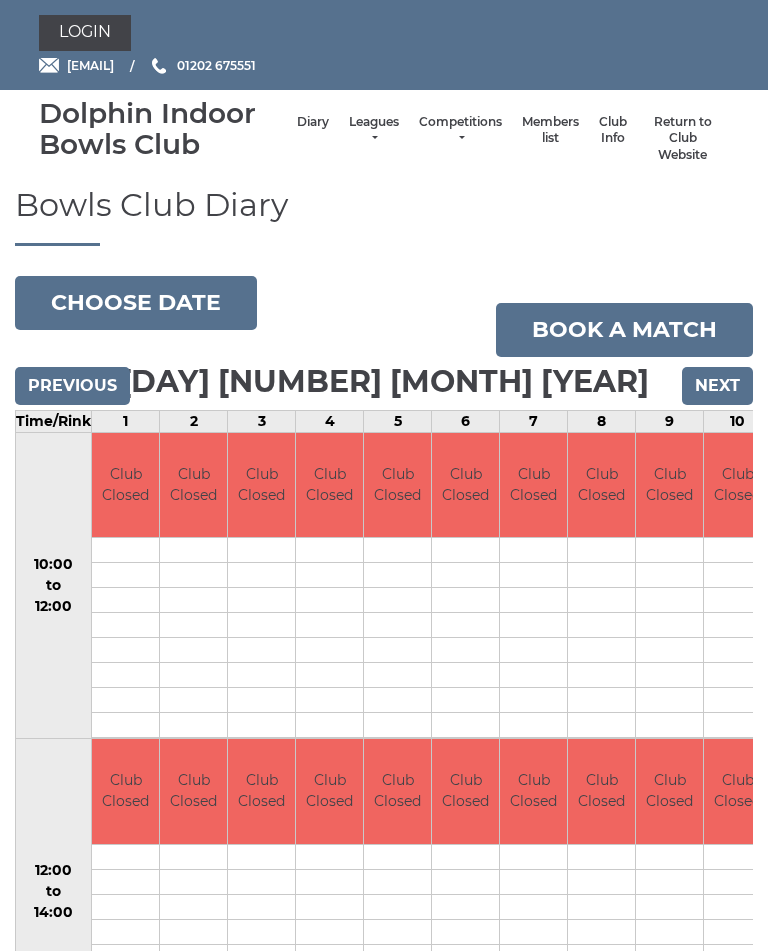 click on "Next" at bounding box center [717, 386] 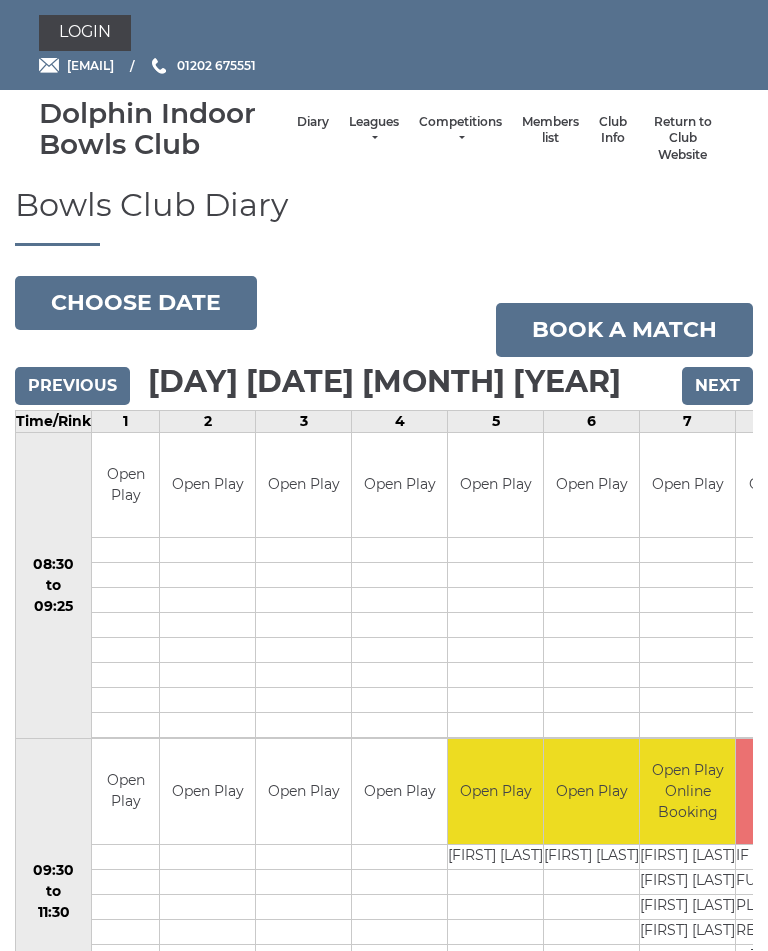 scroll, scrollTop: 0, scrollLeft: 0, axis: both 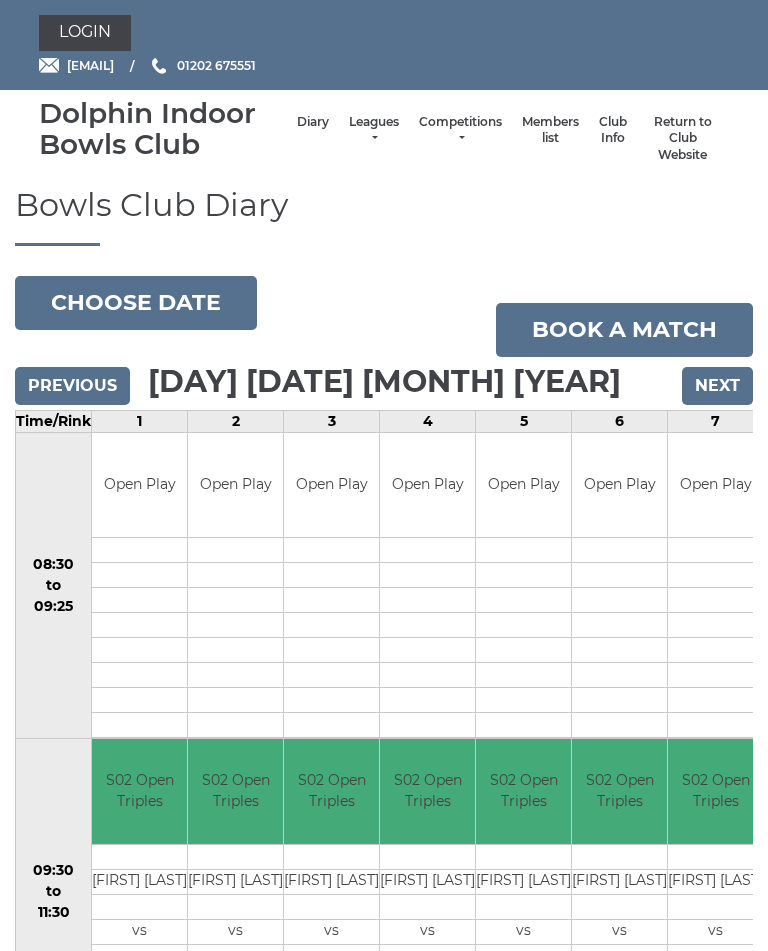click on "Next" at bounding box center [717, 386] 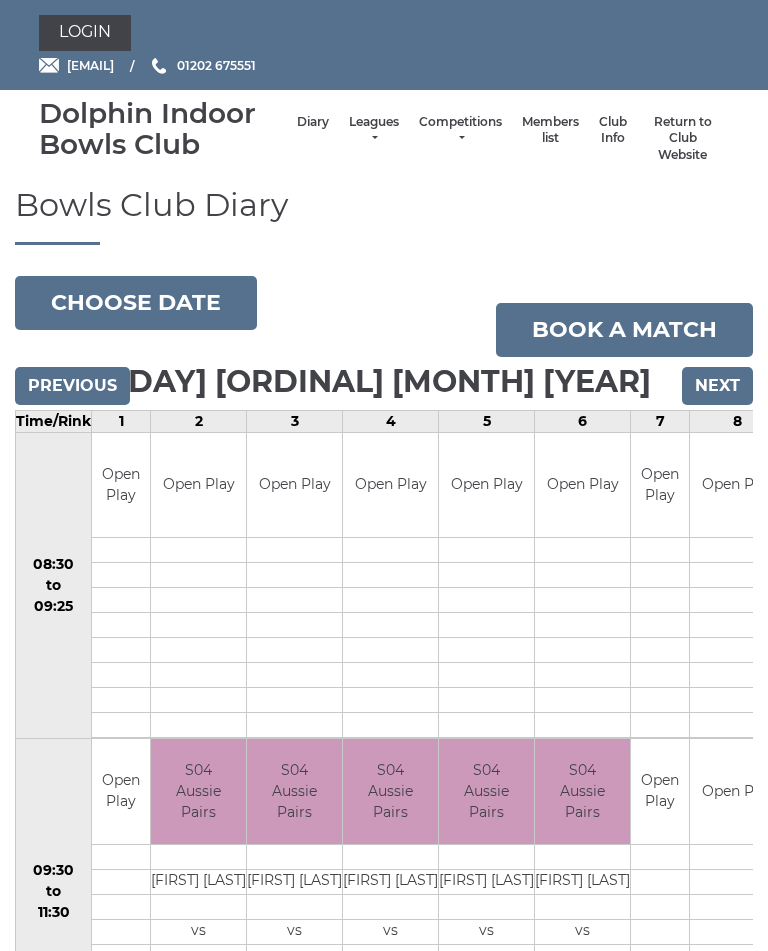 scroll, scrollTop: 0, scrollLeft: 0, axis: both 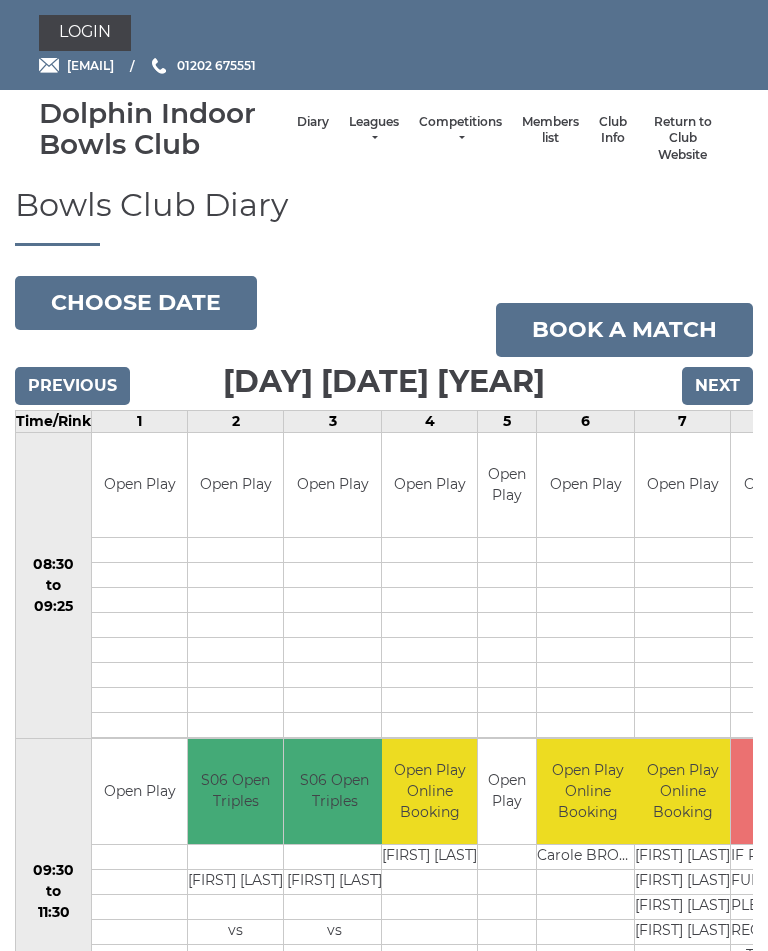 click on "Next" at bounding box center [717, 386] 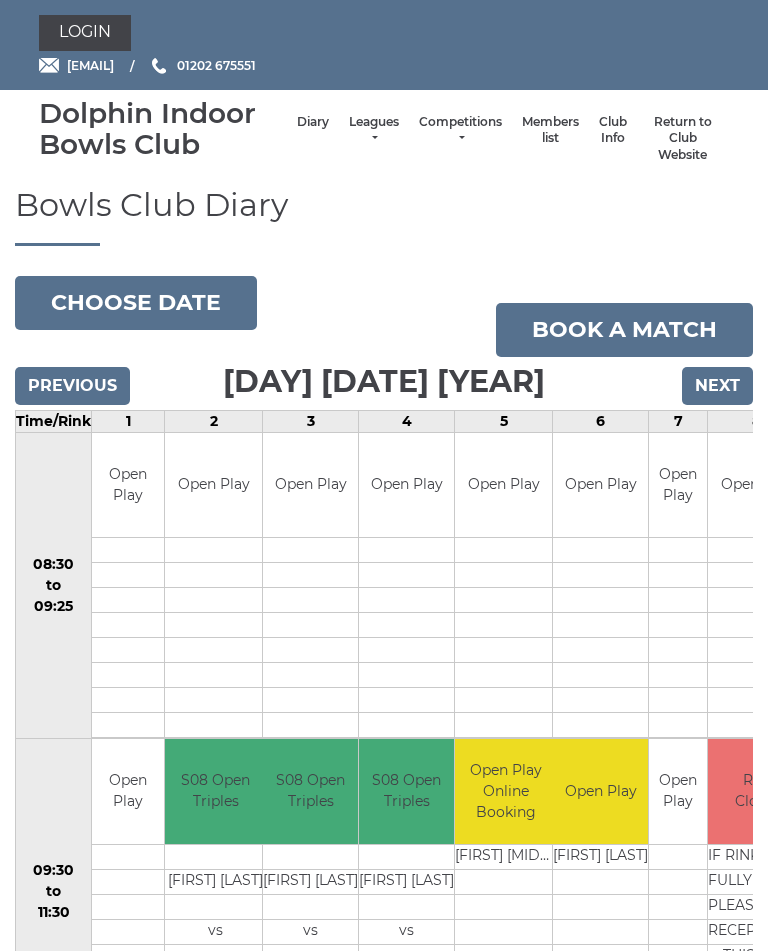 scroll, scrollTop: 0, scrollLeft: 0, axis: both 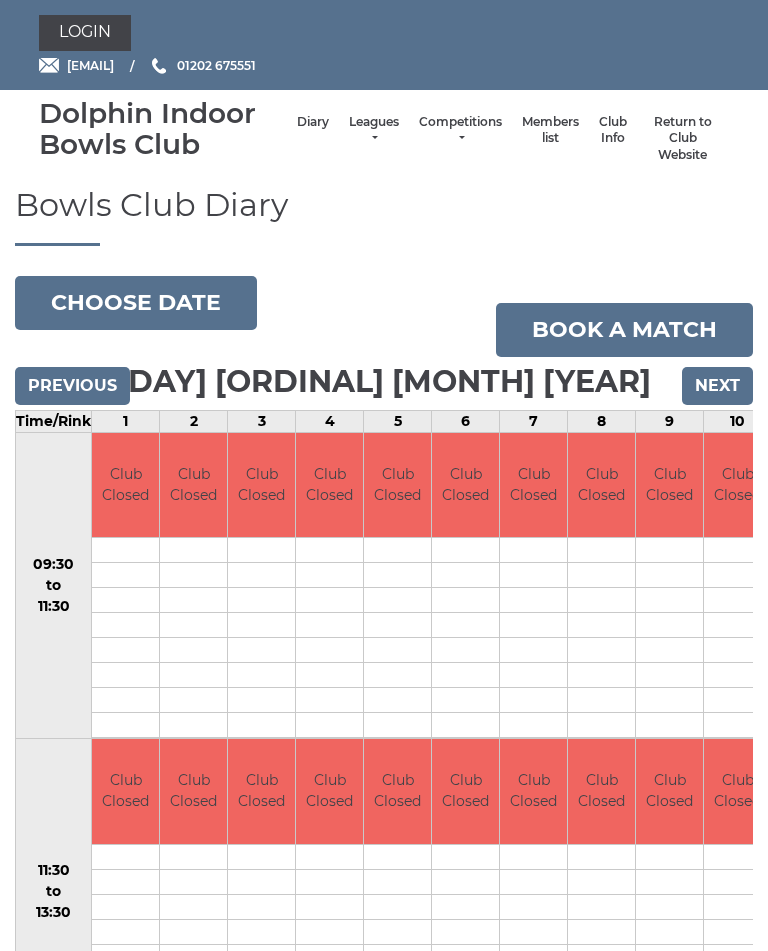 click on "Next" at bounding box center [717, 386] 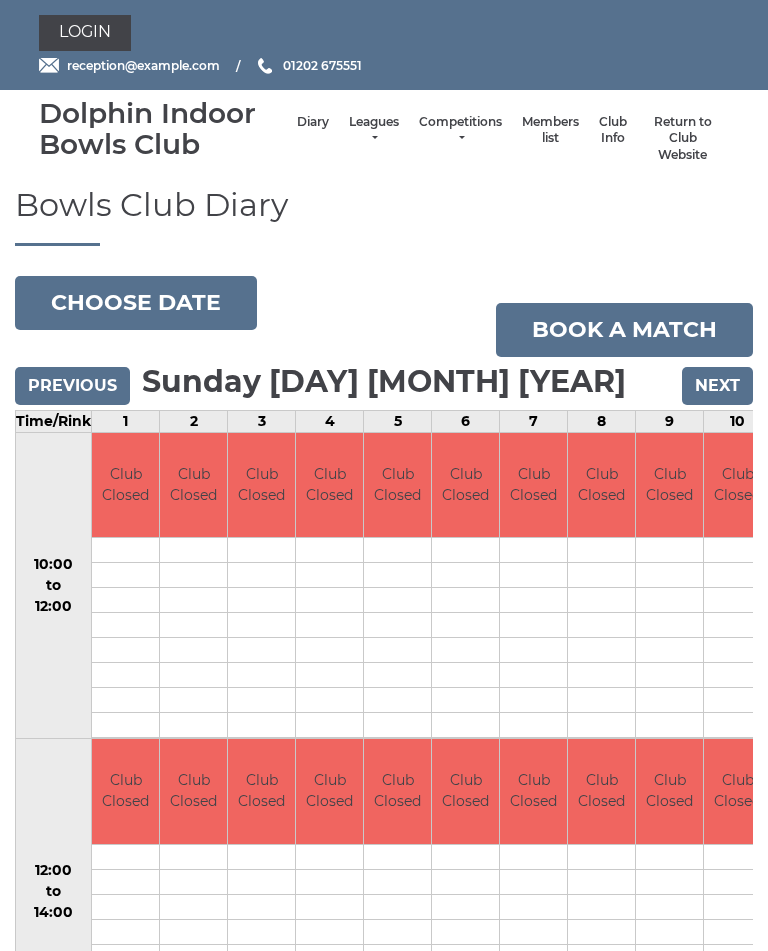 scroll, scrollTop: 0, scrollLeft: 0, axis: both 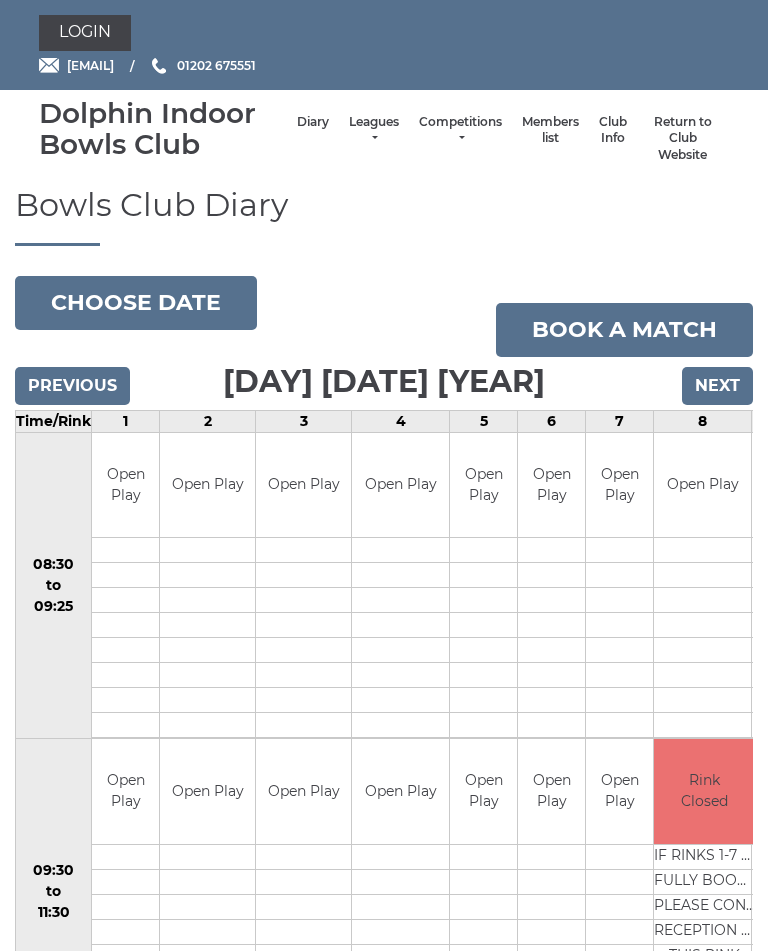 click on "Next" at bounding box center [717, 386] 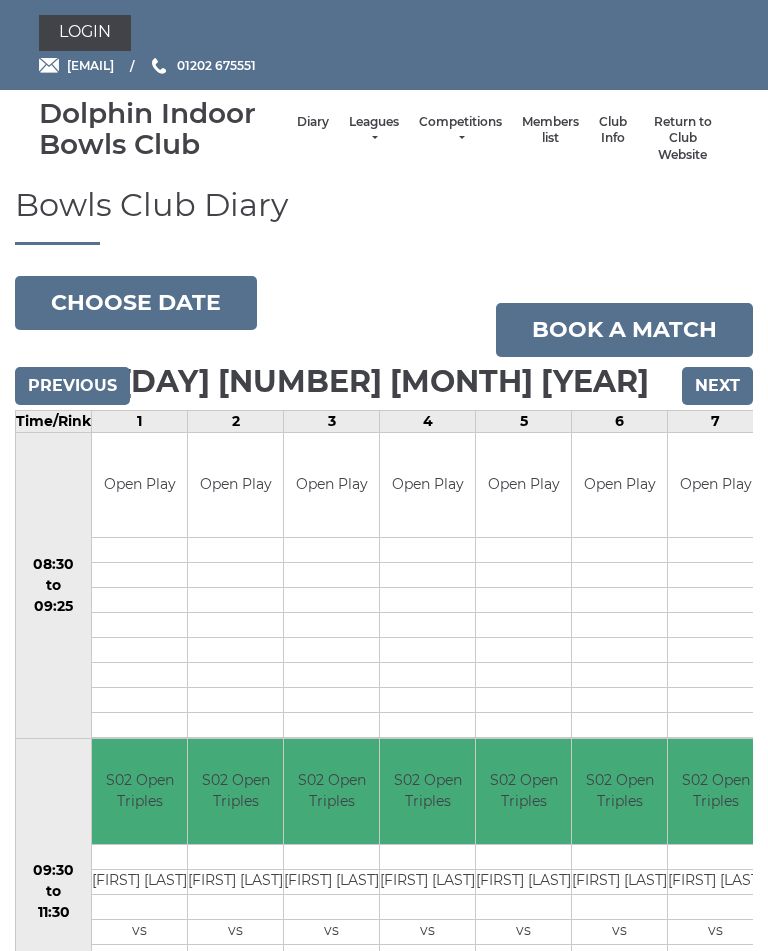 scroll, scrollTop: 0, scrollLeft: 0, axis: both 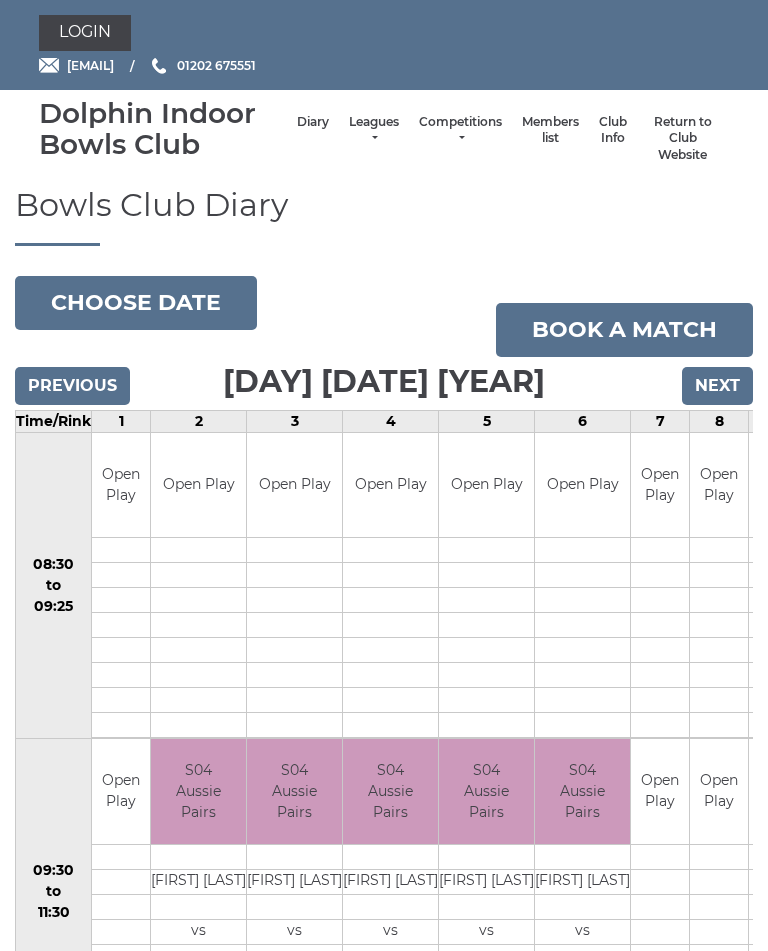 click on "Next" at bounding box center (717, 386) 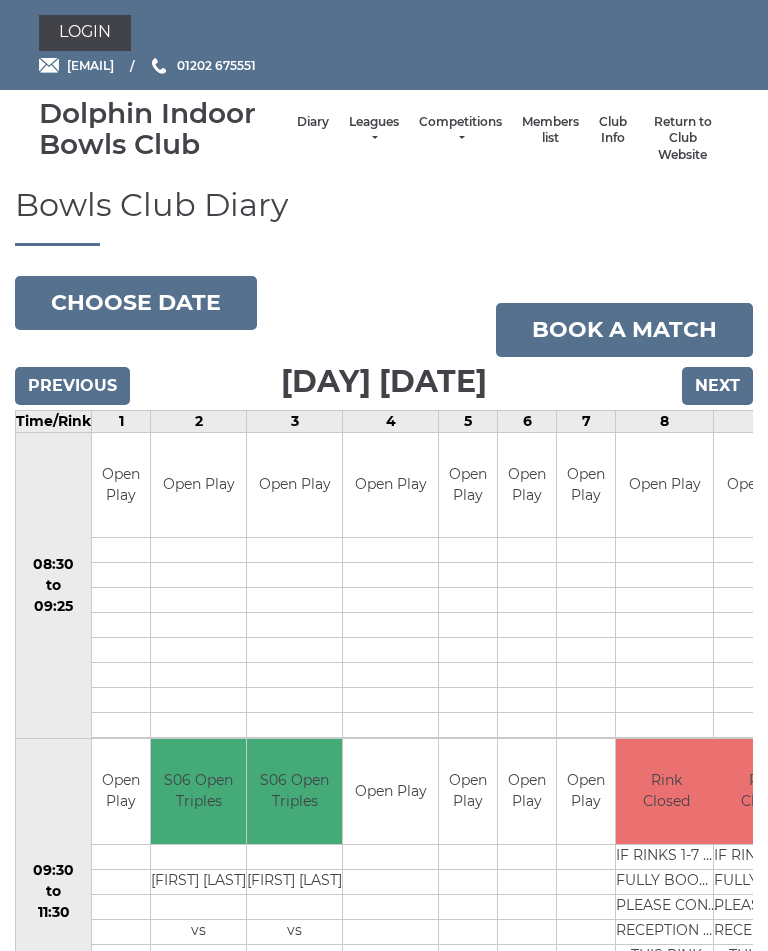 scroll, scrollTop: 0, scrollLeft: 0, axis: both 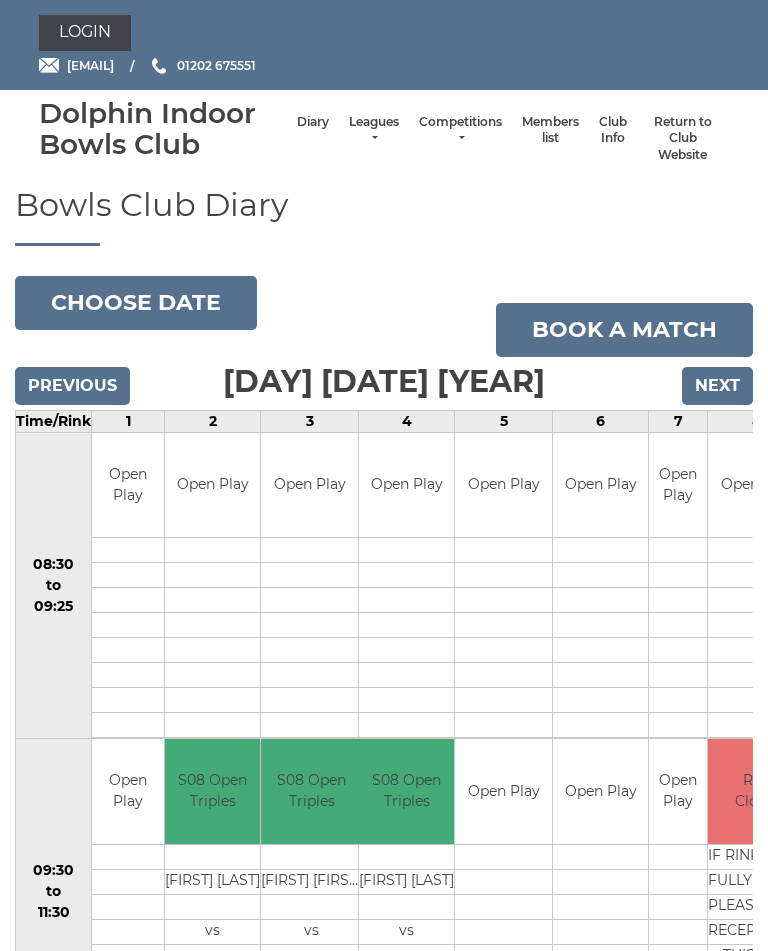 click on "Next" at bounding box center [717, 386] 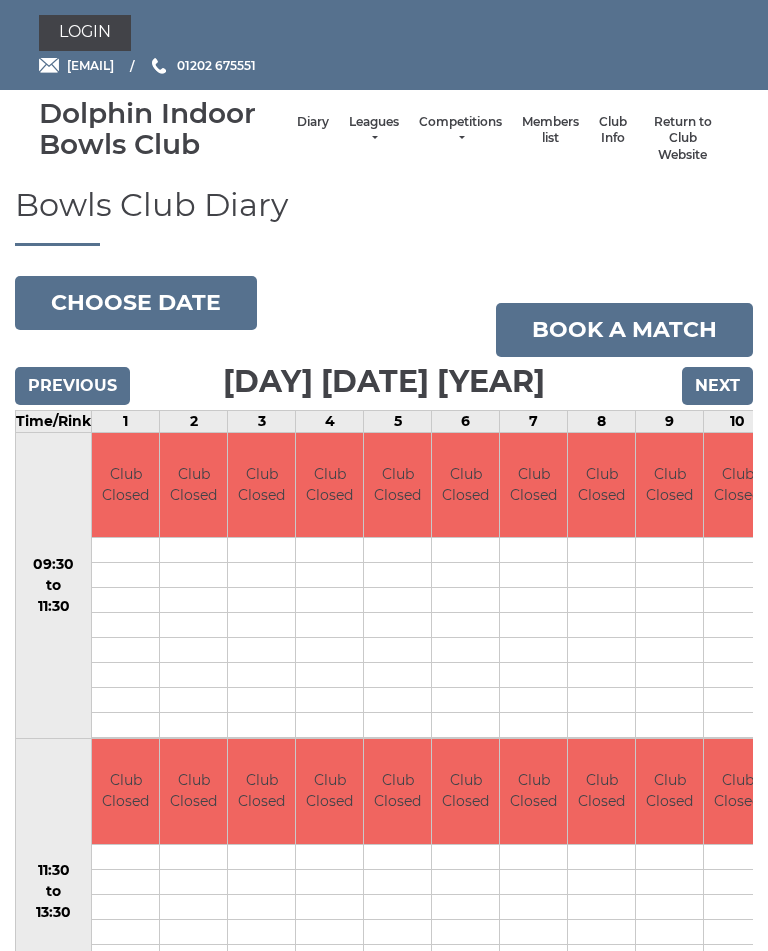 scroll, scrollTop: 0, scrollLeft: 0, axis: both 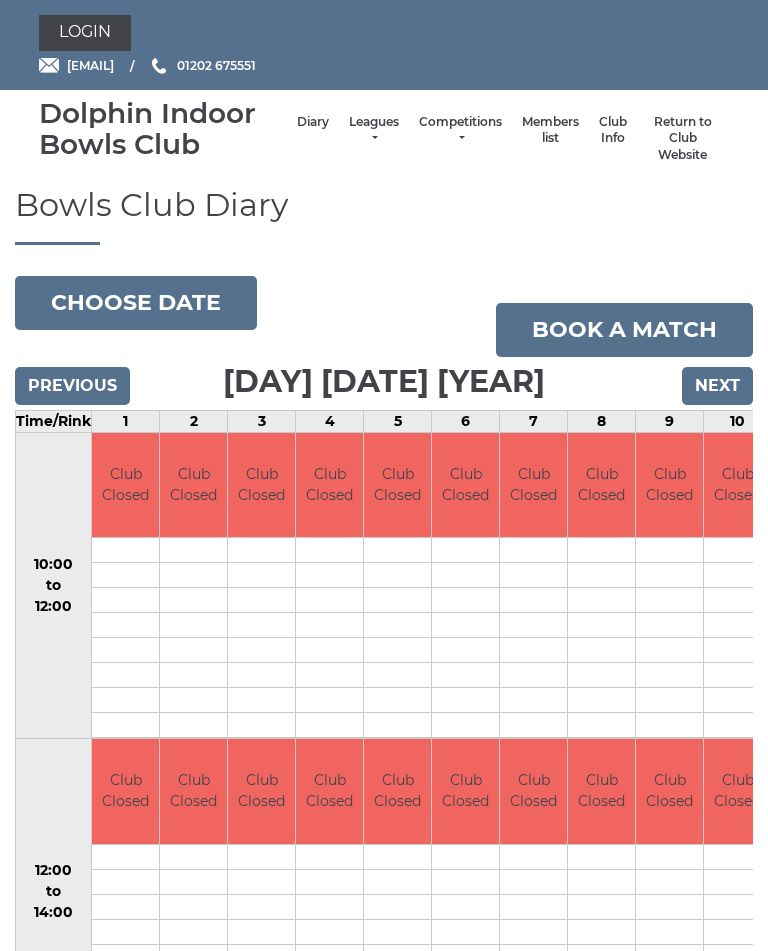 click on "Next" at bounding box center [717, 386] 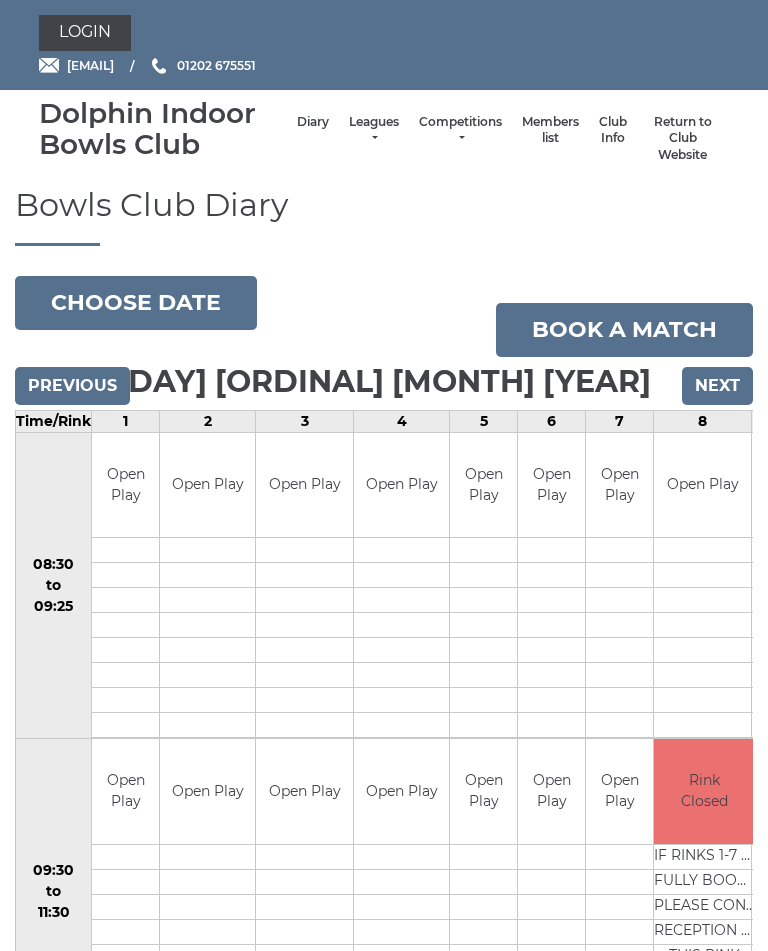 scroll, scrollTop: 0, scrollLeft: 0, axis: both 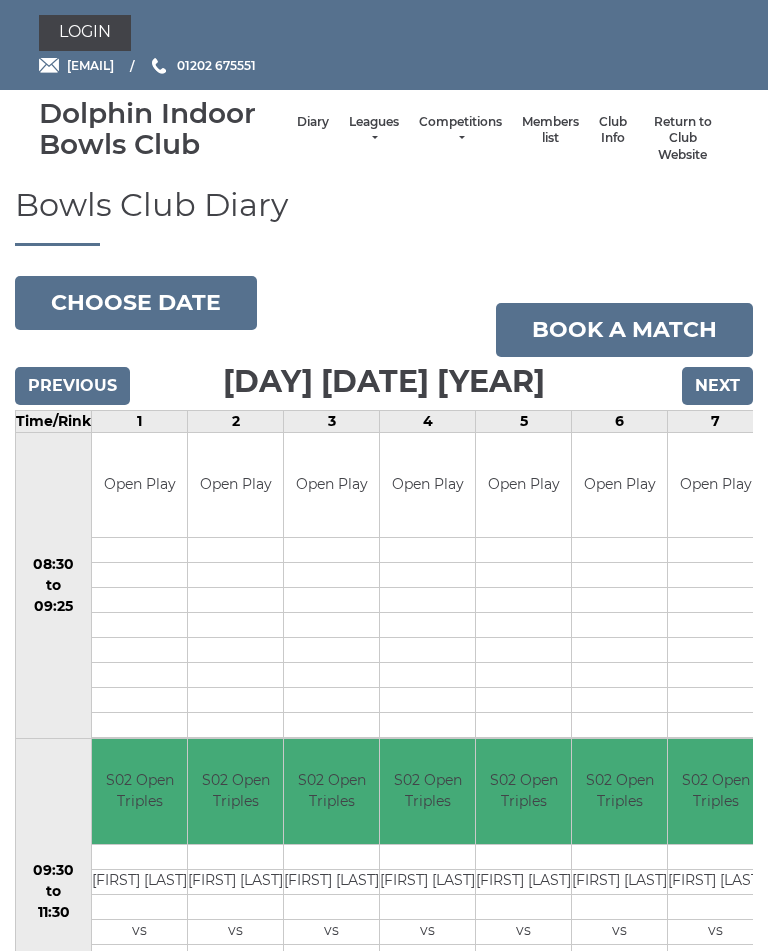click on "Next" at bounding box center [717, 386] 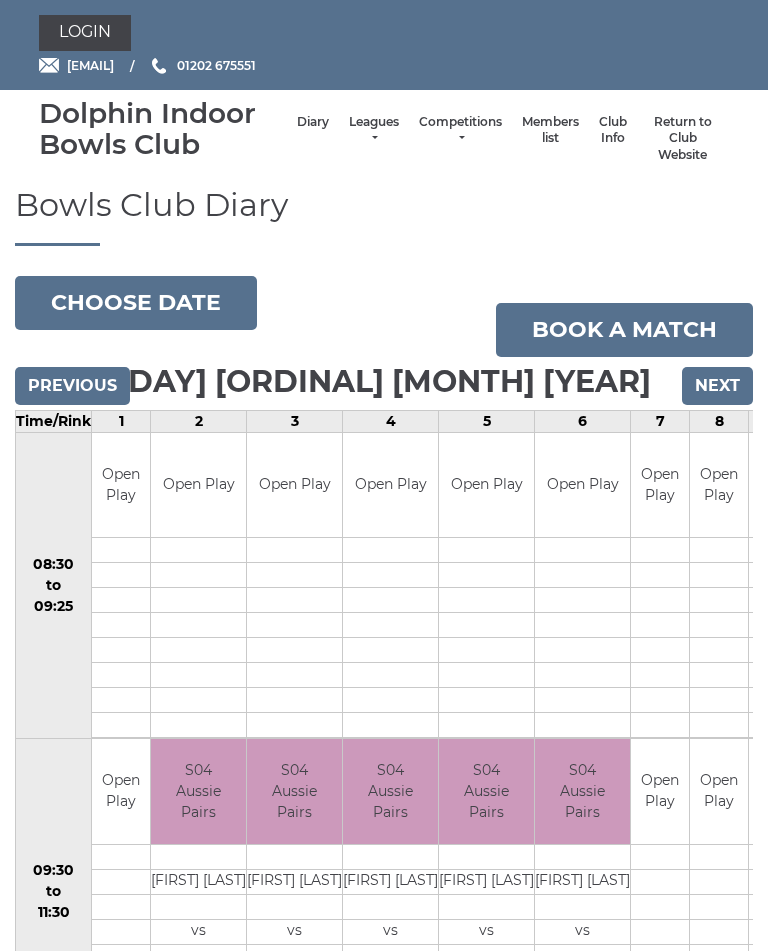 scroll, scrollTop: 0, scrollLeft: 0, axis: both 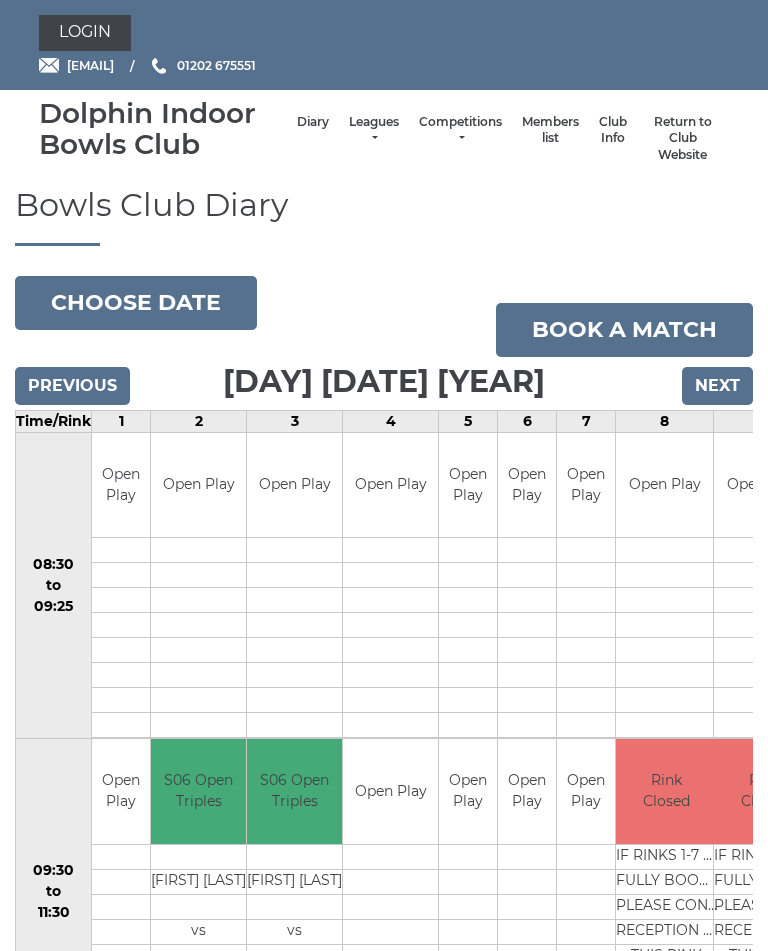 click on "Next" at bounding box center [717, 386] 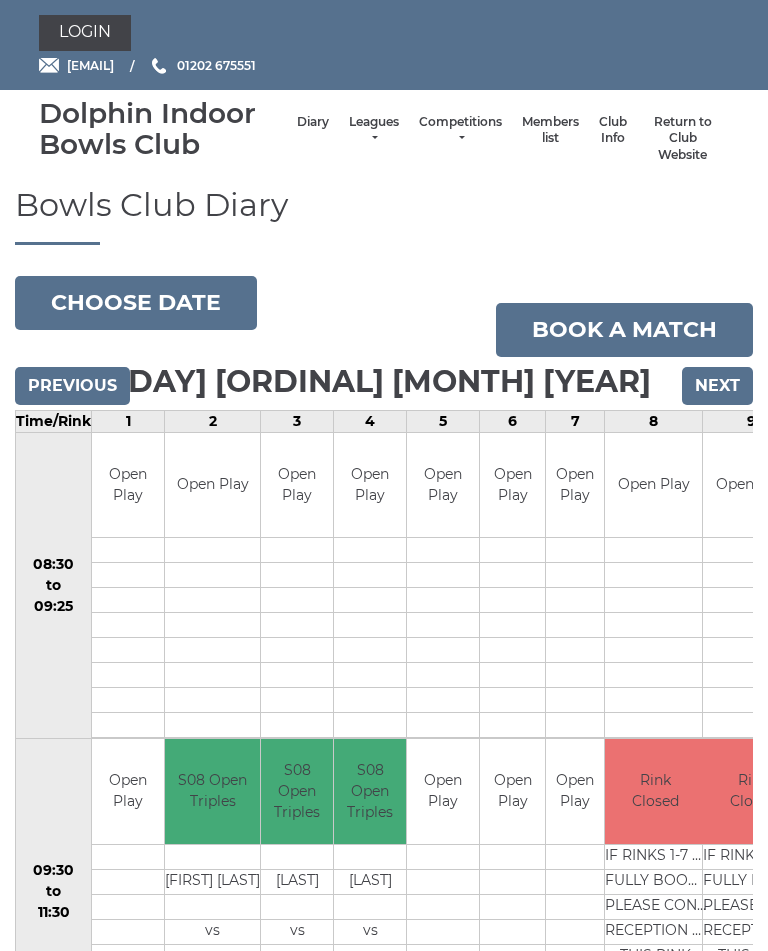 scroll, scrollTop: 0, scrollLeft: 0, axis: both 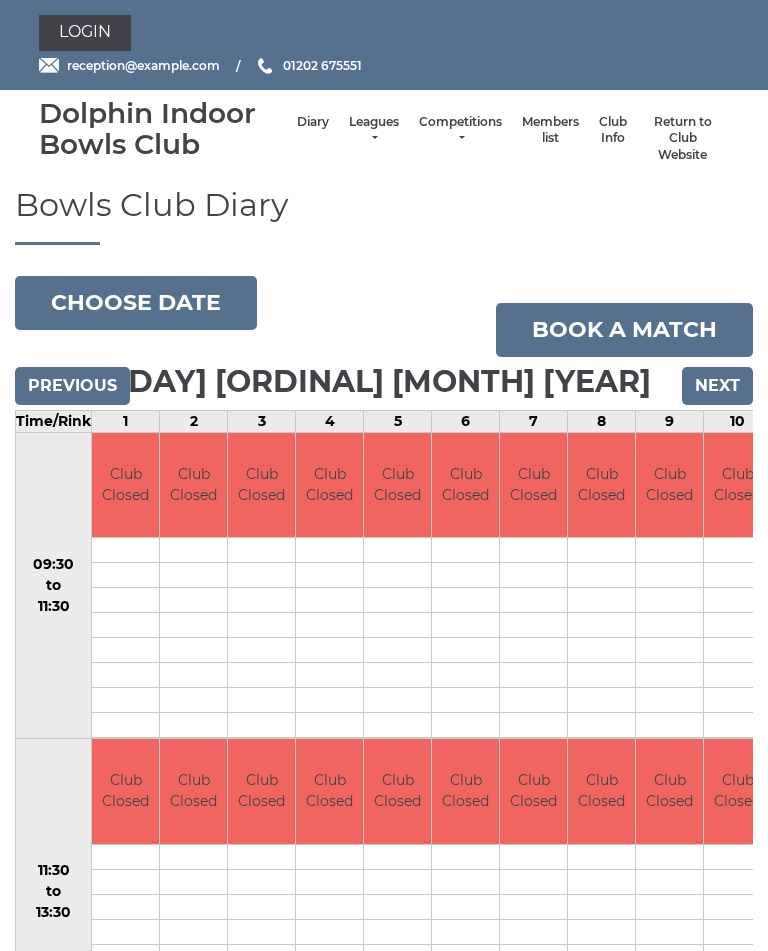 click on "Next" at bounding box center (717, 386) 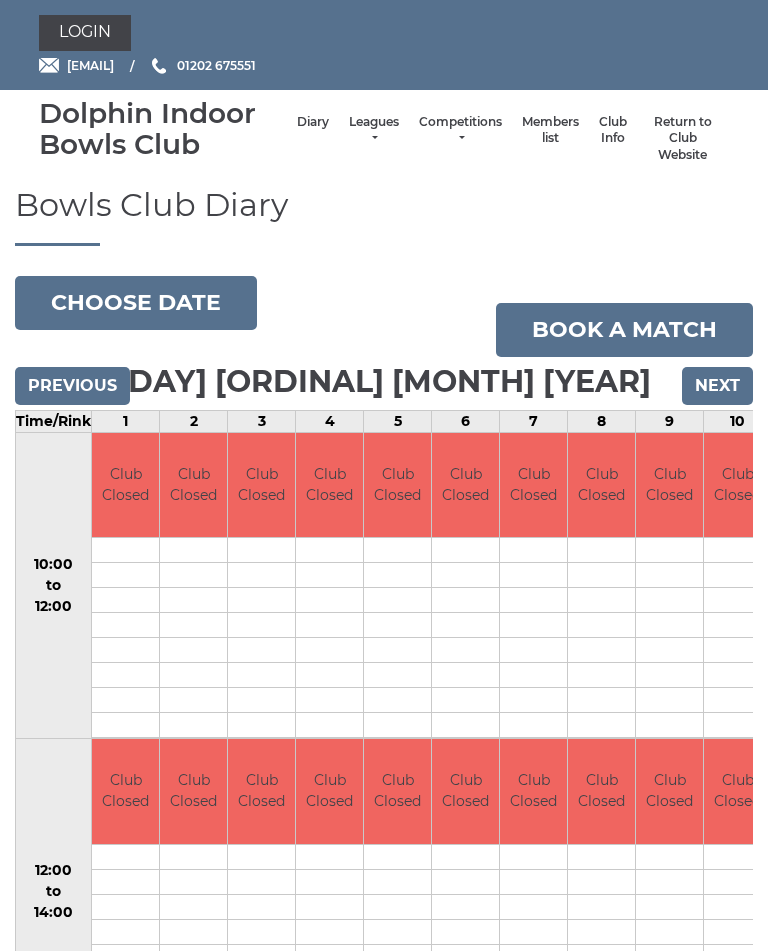 scroll, scrollTop: 0, scrollLeft: 0, axis: both 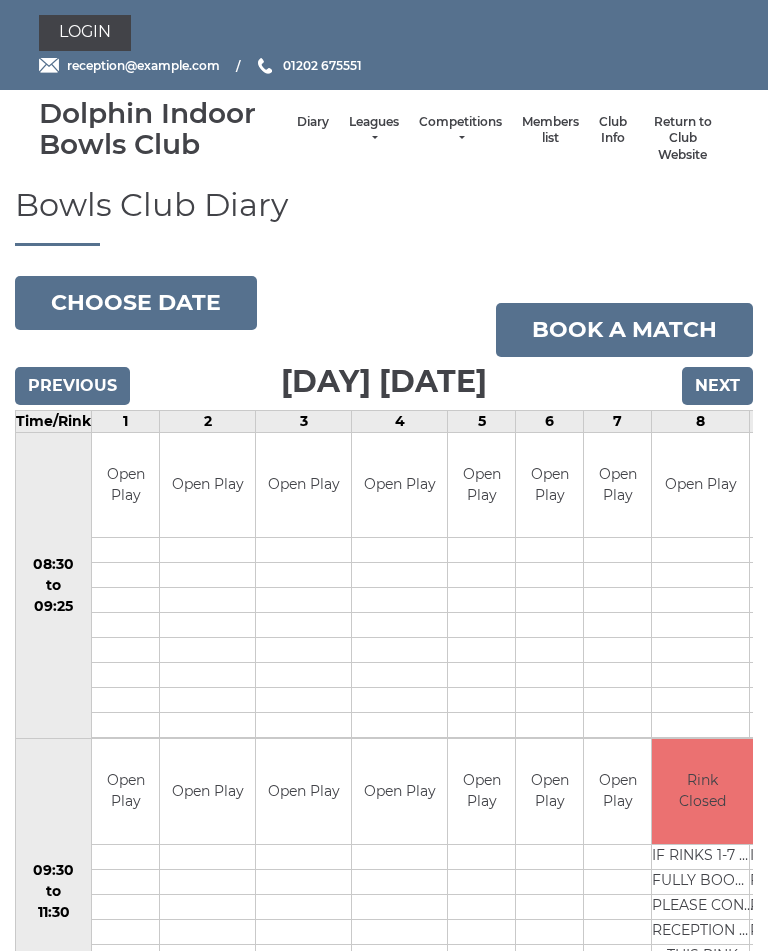 click on "Next" at bounding box center (717, 386) 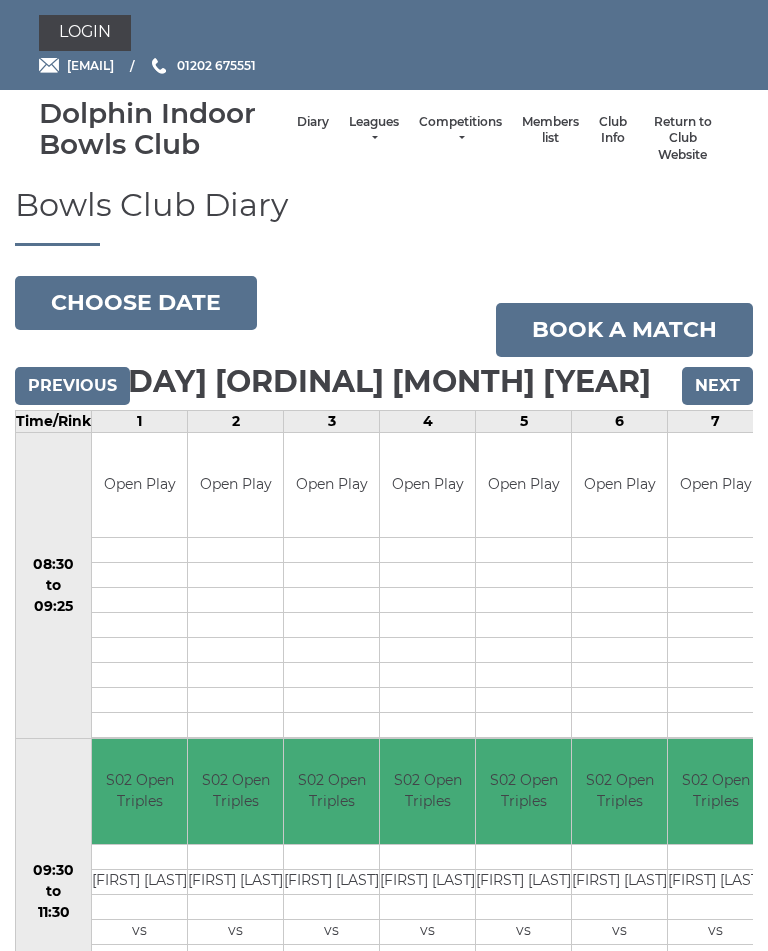 scroll, scrollTop: 0, scrollLeft: 0, axis: both 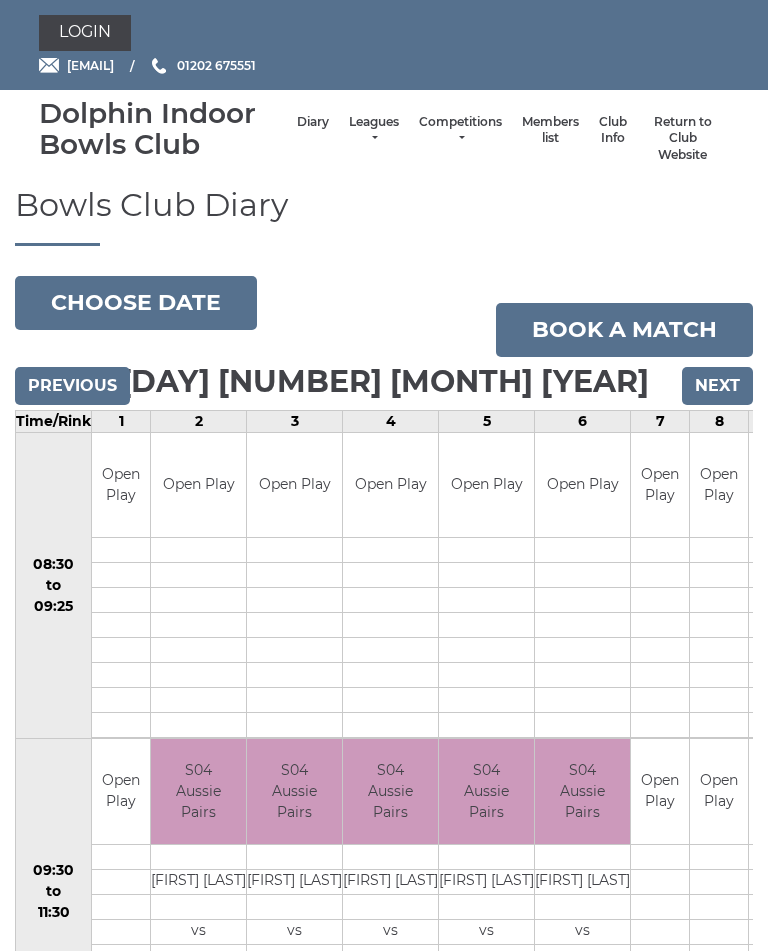 click on "Next" at bounding box center [717, 386] 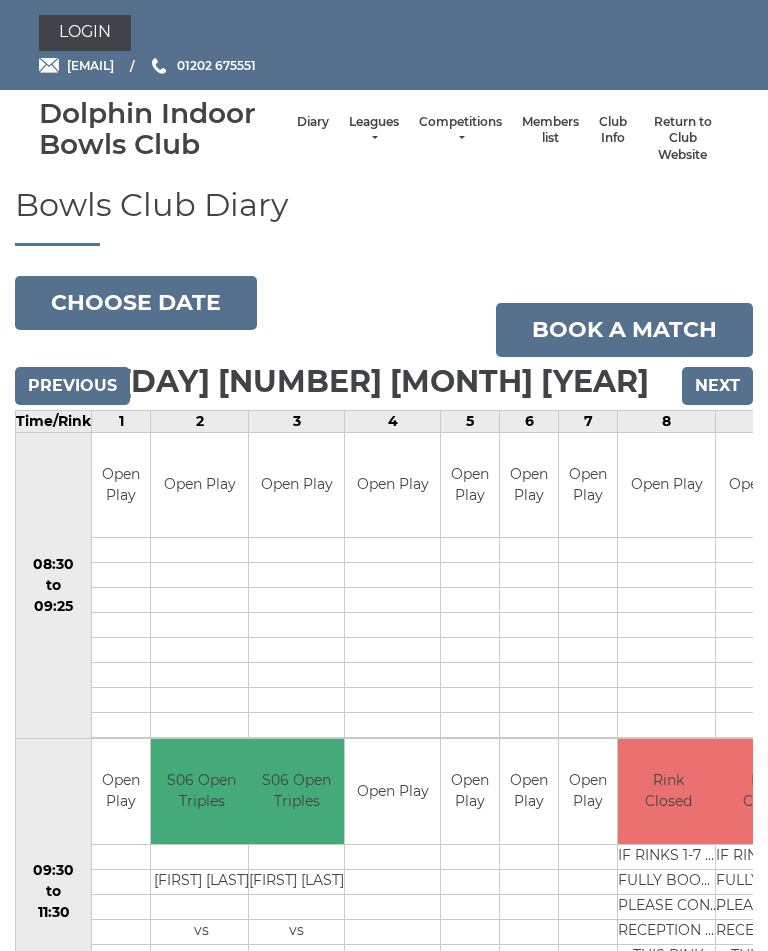 scroll, scrollTop: 0, scrollLeft: 0, axis: both 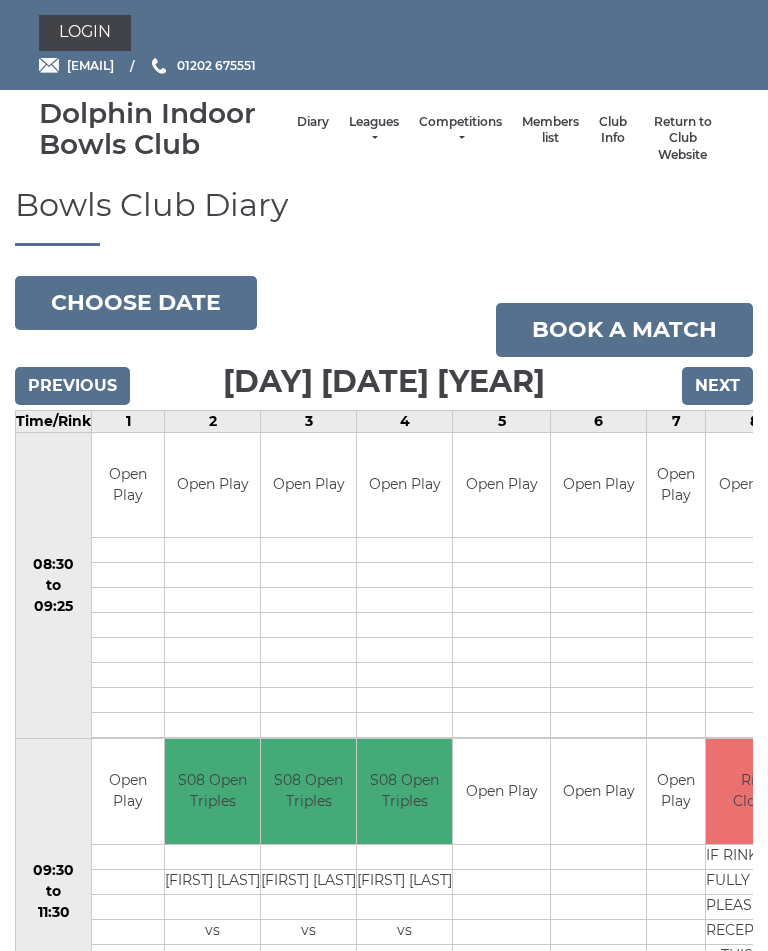 click on "Next" at bounding box center (717, 386) 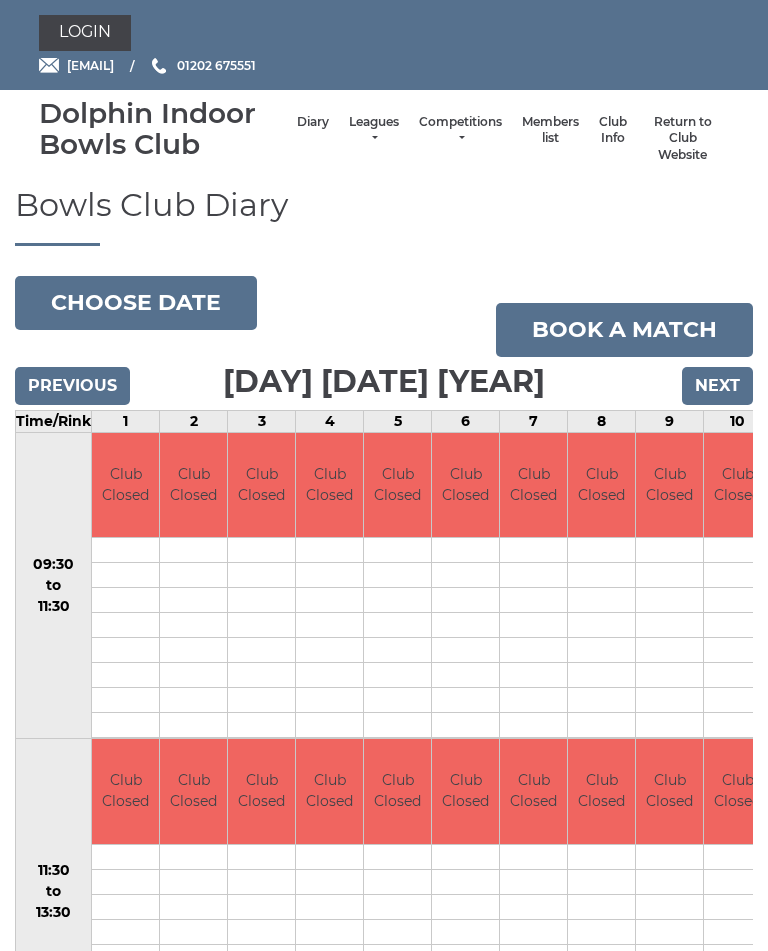 scroll, scrollTop: 0, scrollLeft: 0, axis: both 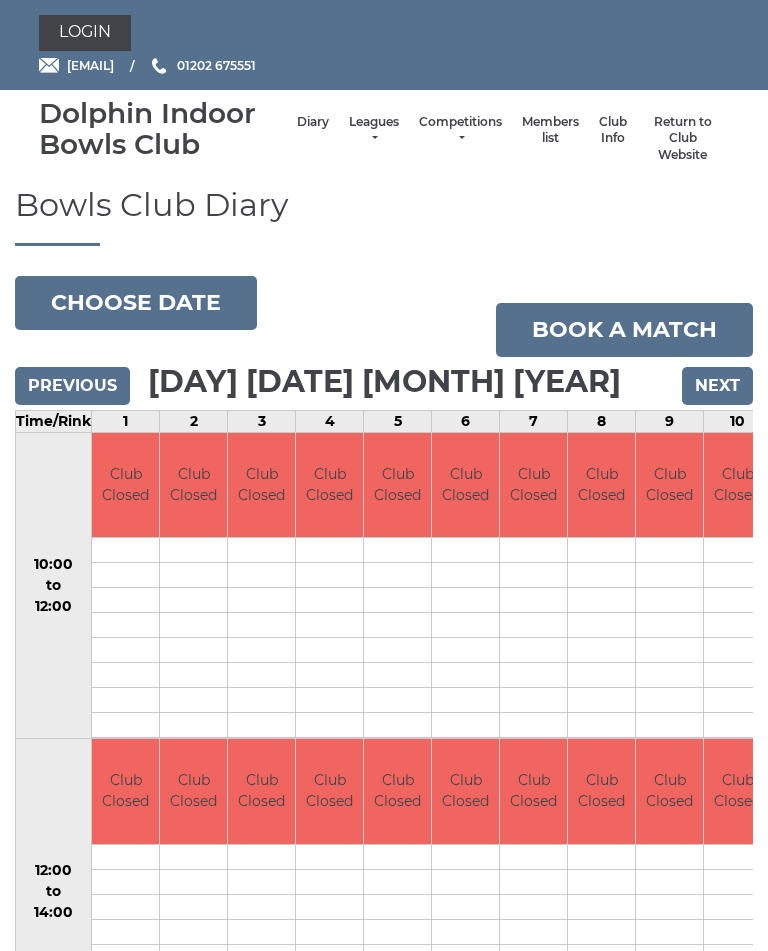 click on "Next" at bounding box center [717, 386] 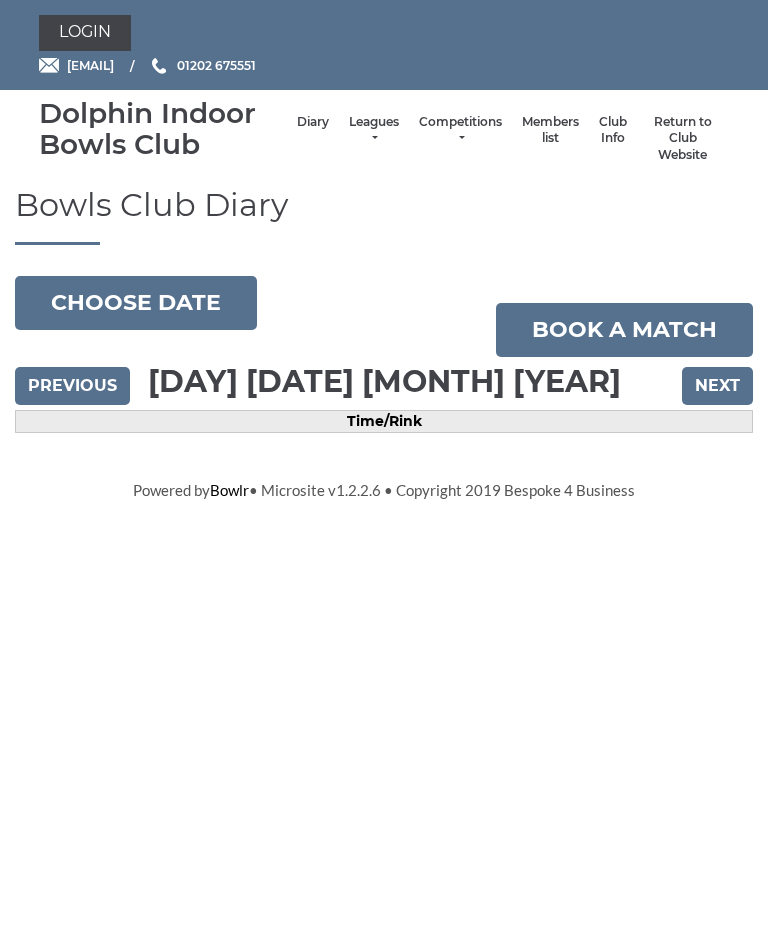 scroll, scrollTop: 0, scrollLeft: 0, axis: both 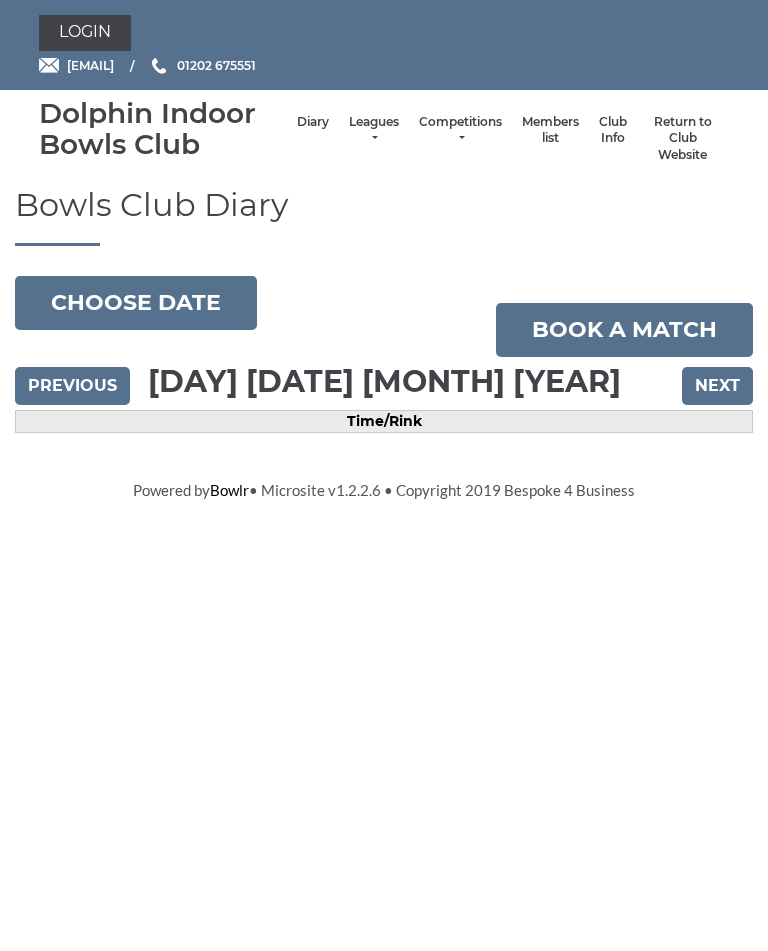 click on "Next" at bounding box center [717, 386] 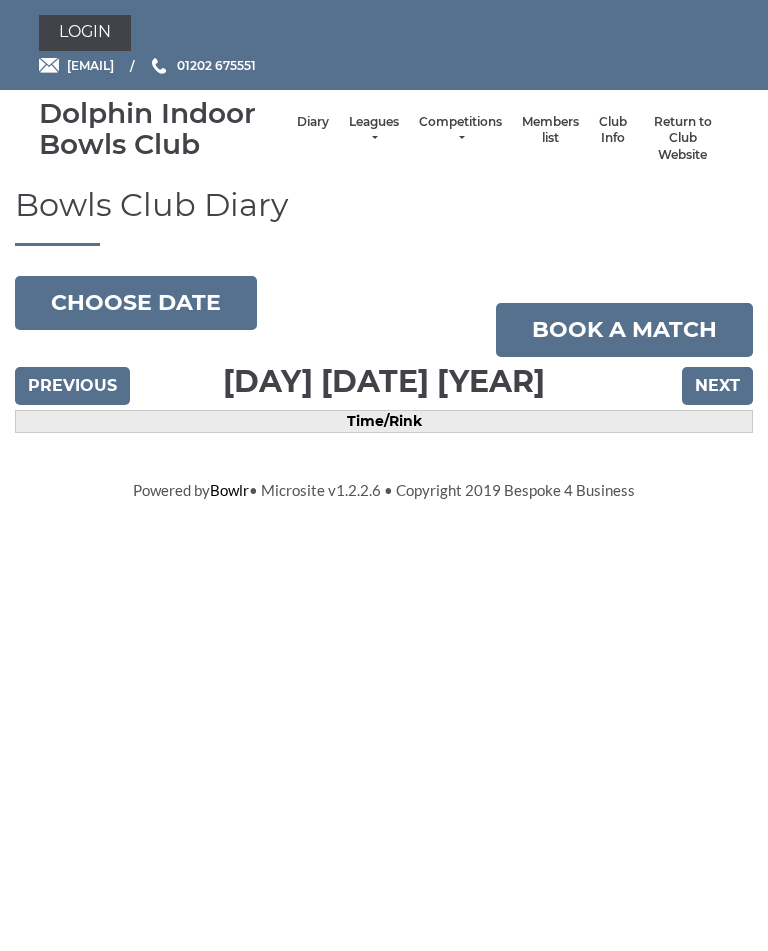 scroll, scrollTop: 0, scrollLeft: 0, axis: both 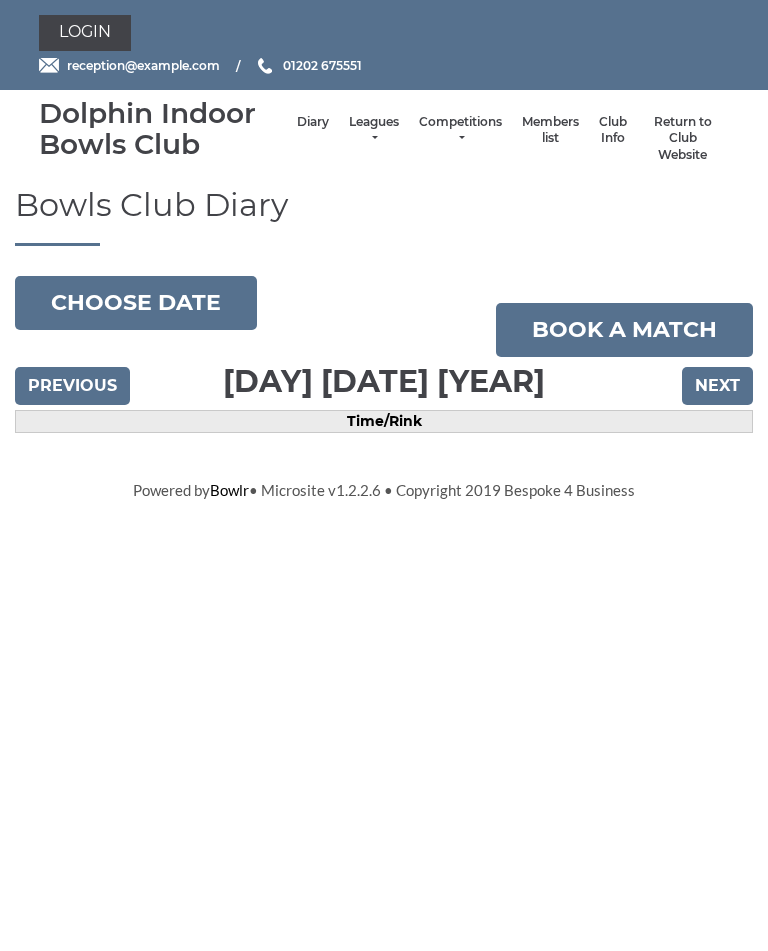 click on "Next" at bounding box center (717, 386) 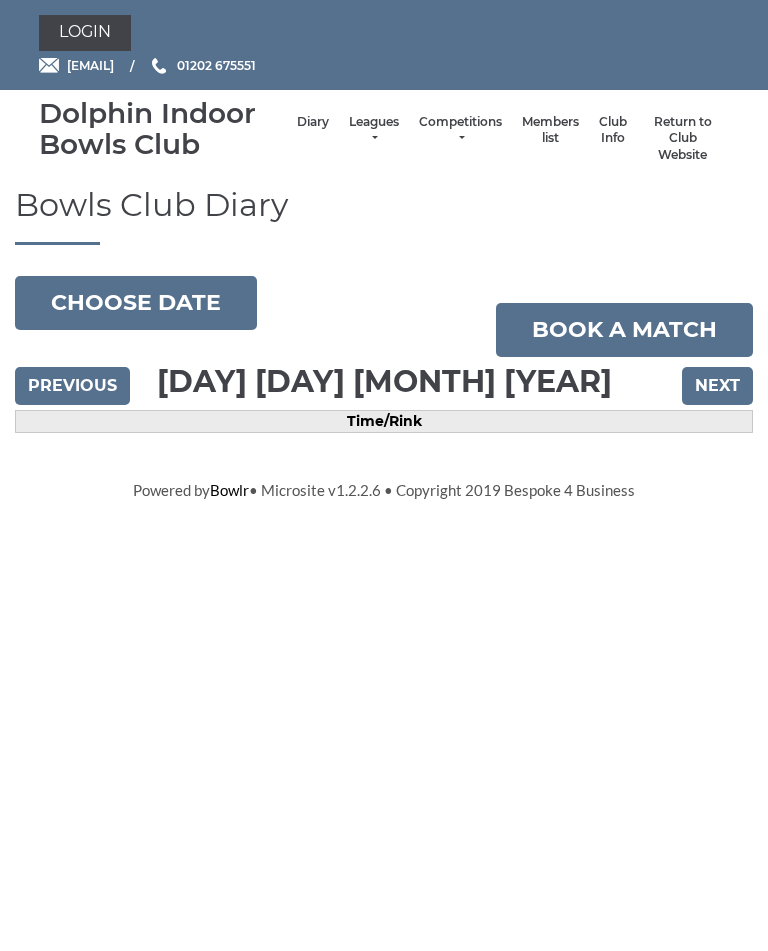 scroll, scrollTop: 0, scrollLeft: 0, axis: both 